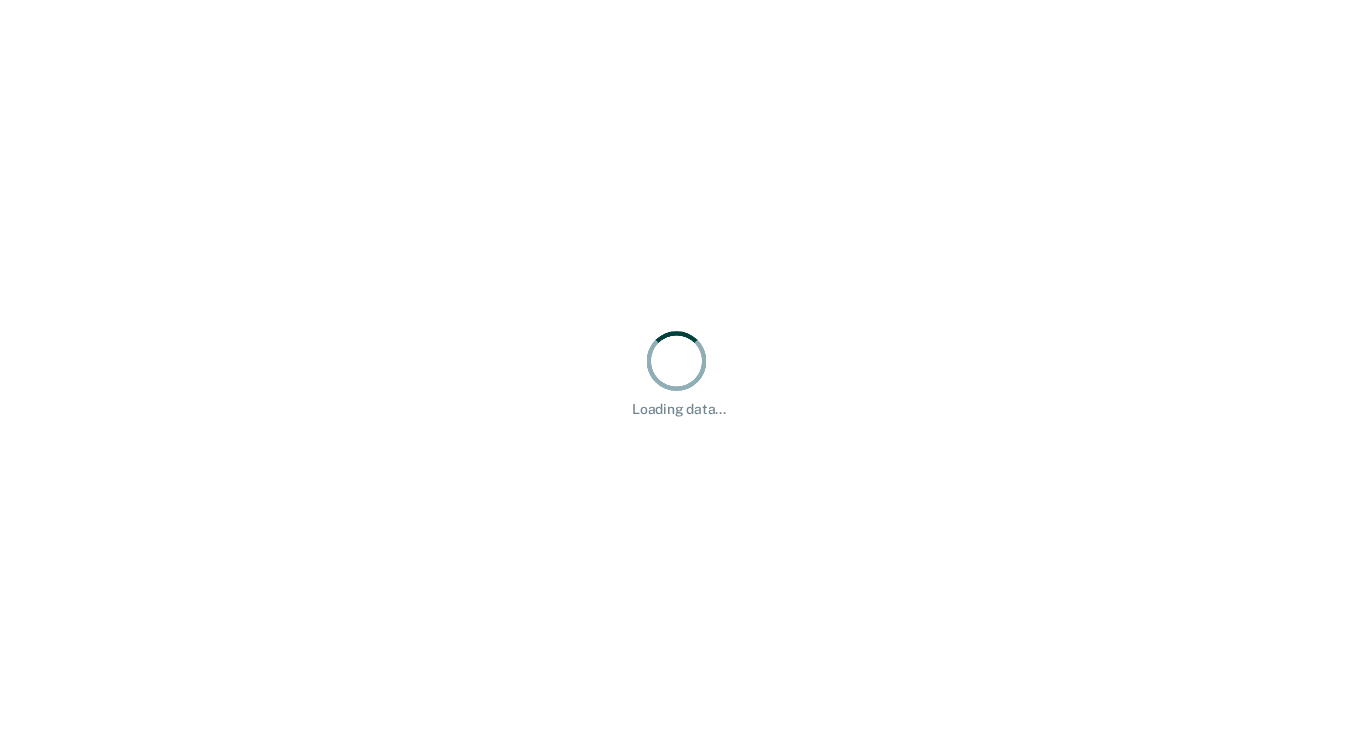 scroll, scrollTop: 0, scrollLeft: 0, axis: both 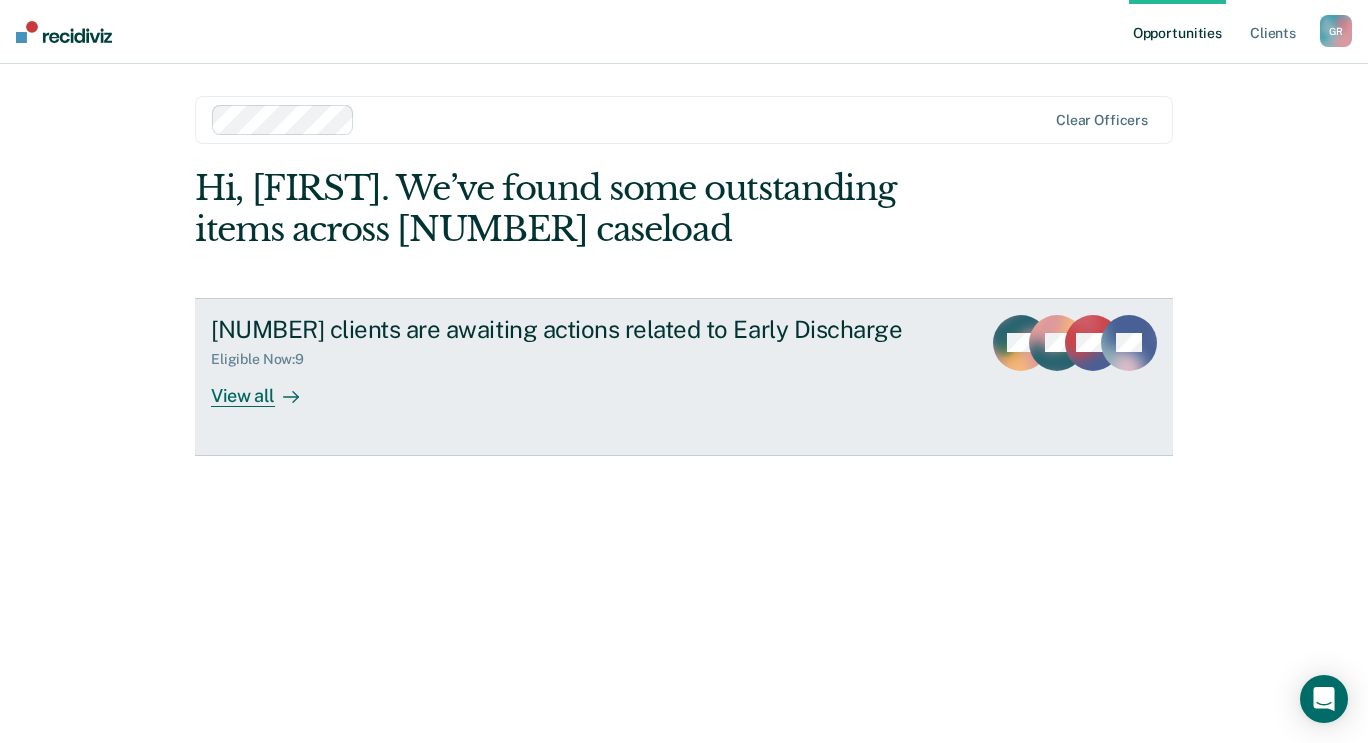 click at bounding box center [291, 397] 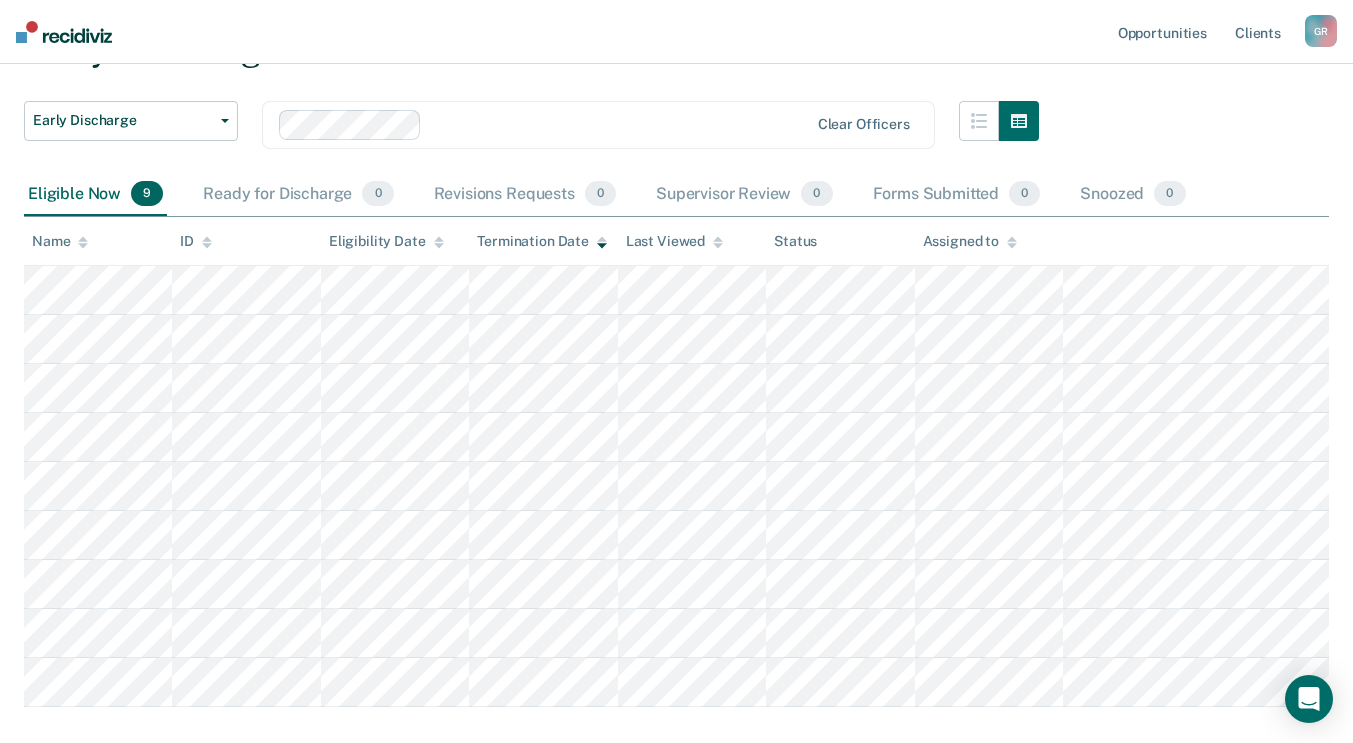 scroll, scrollTop: 118, scrollLeft: 0, axis: vertical 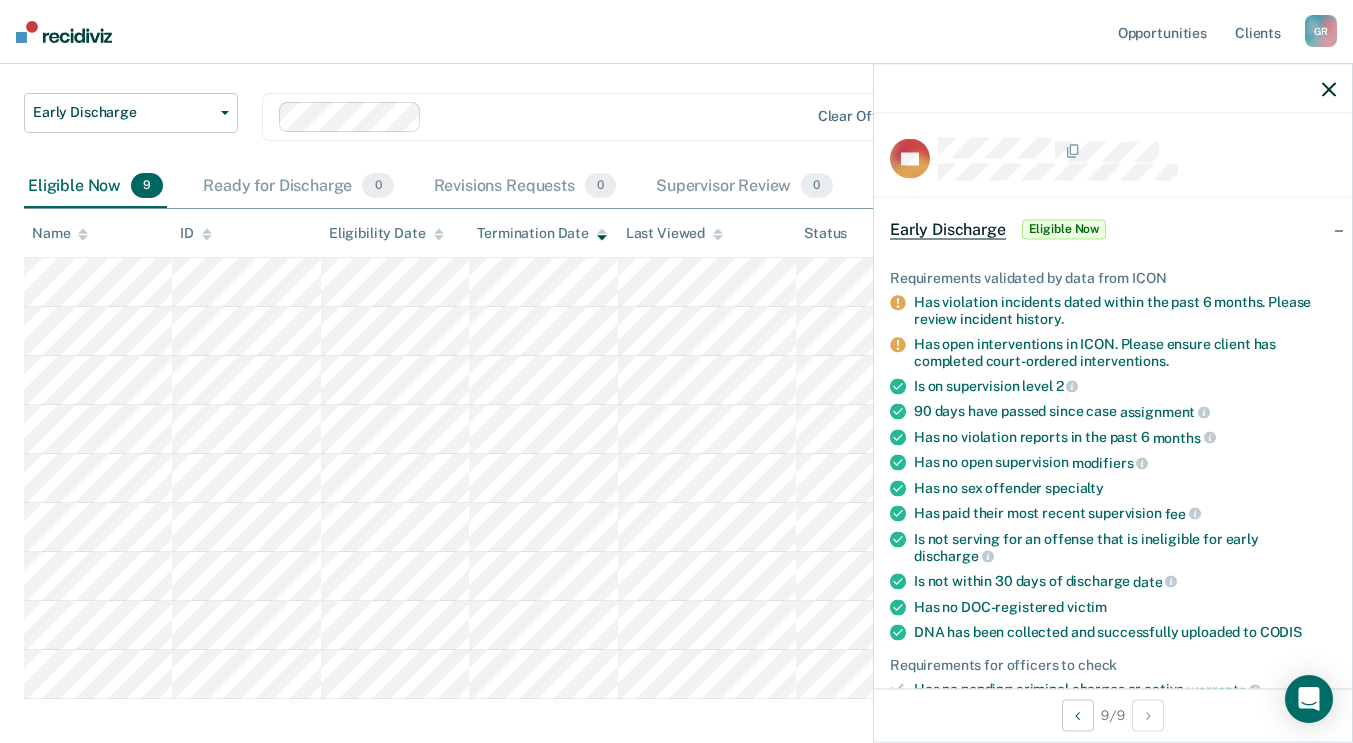 click at bounding box center [1329, 89] 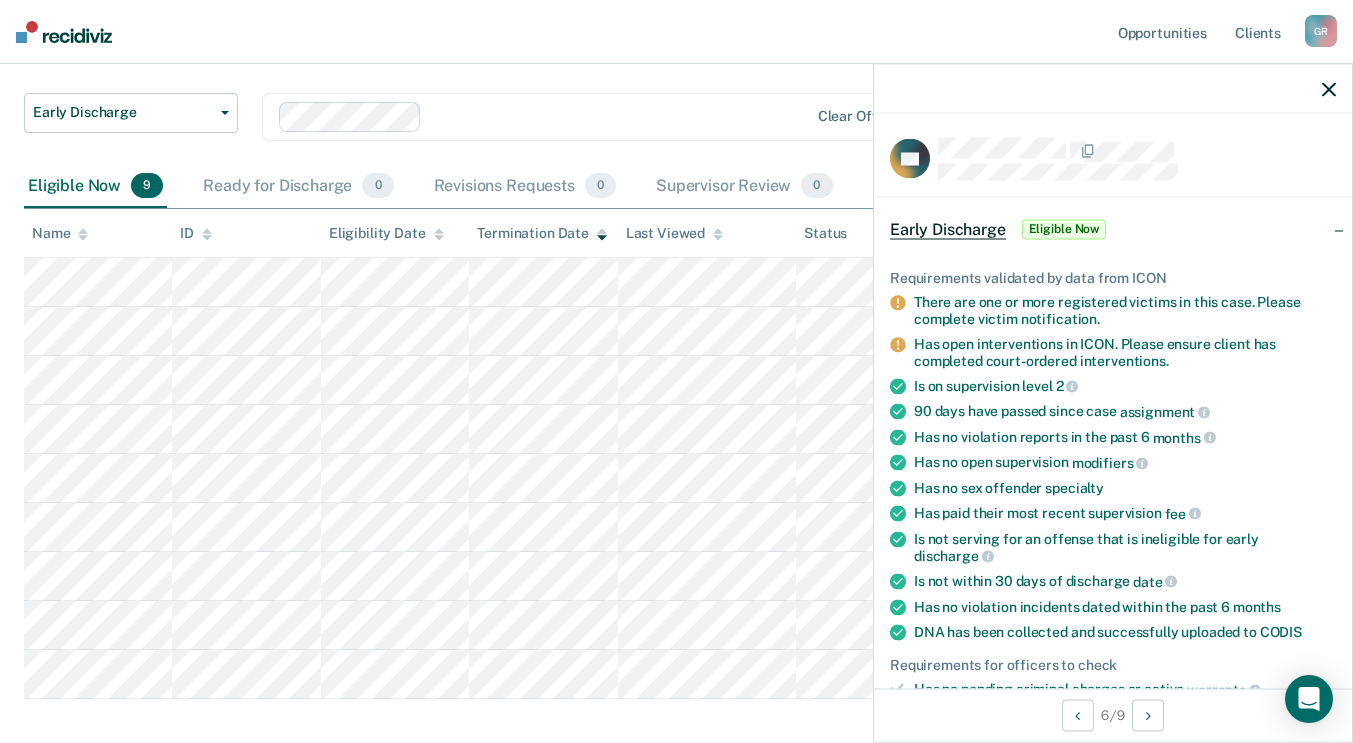 click at bounding box center (1329, 89) 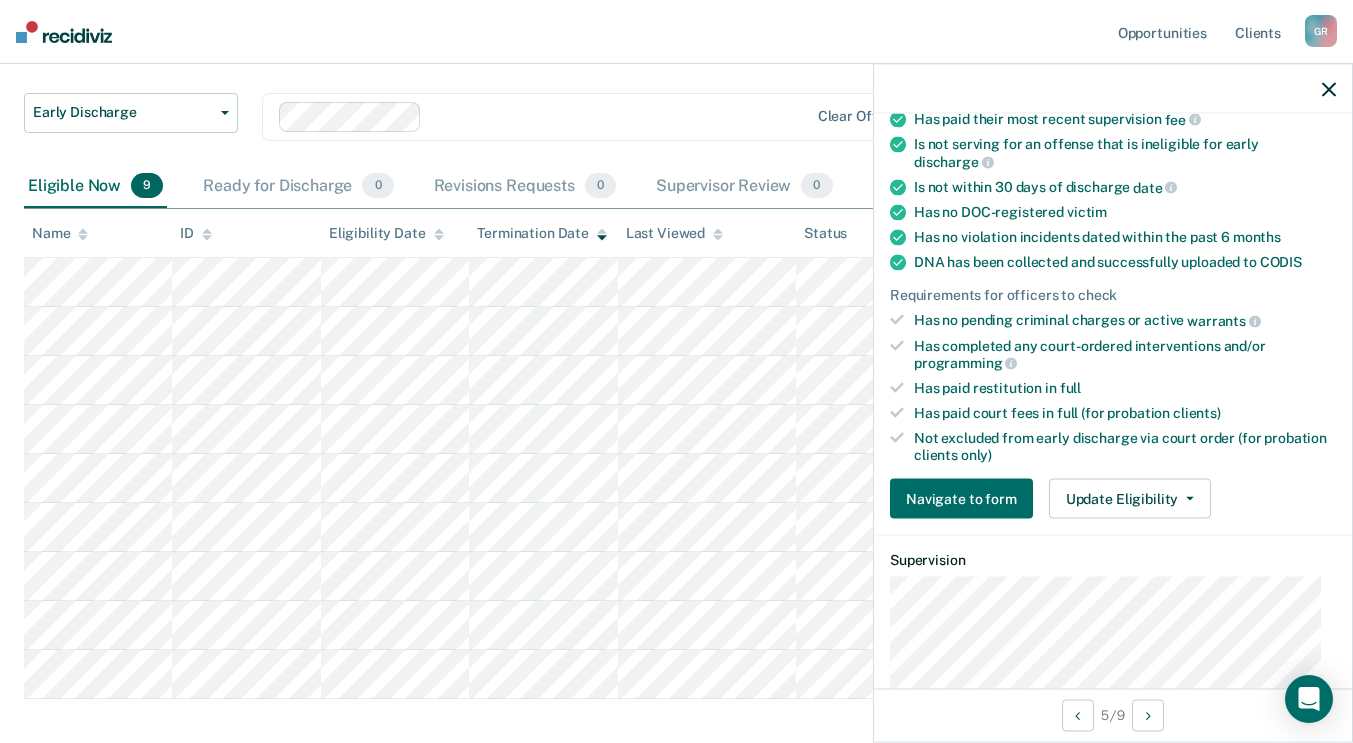 scroll, scrollTop: 0, scrollLeft: 0, axis: both 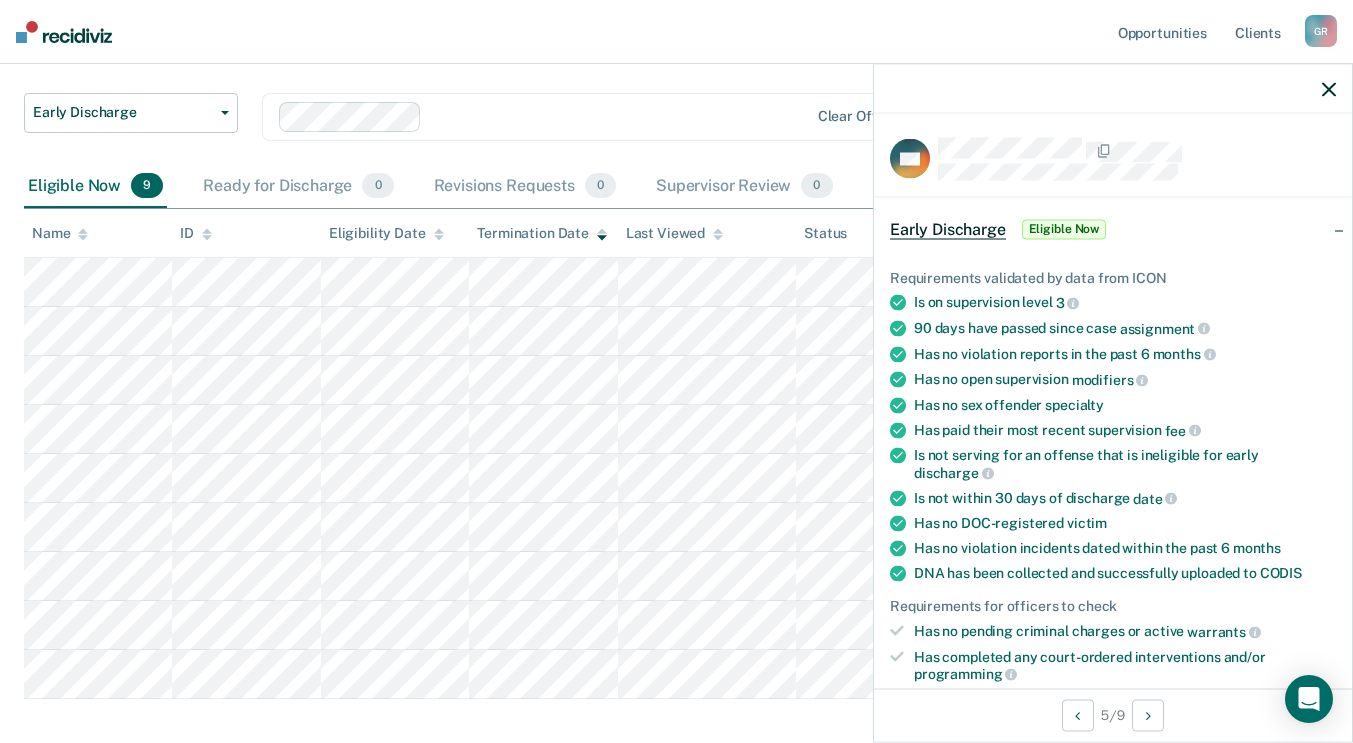 click at bounding box center [1329, 89] 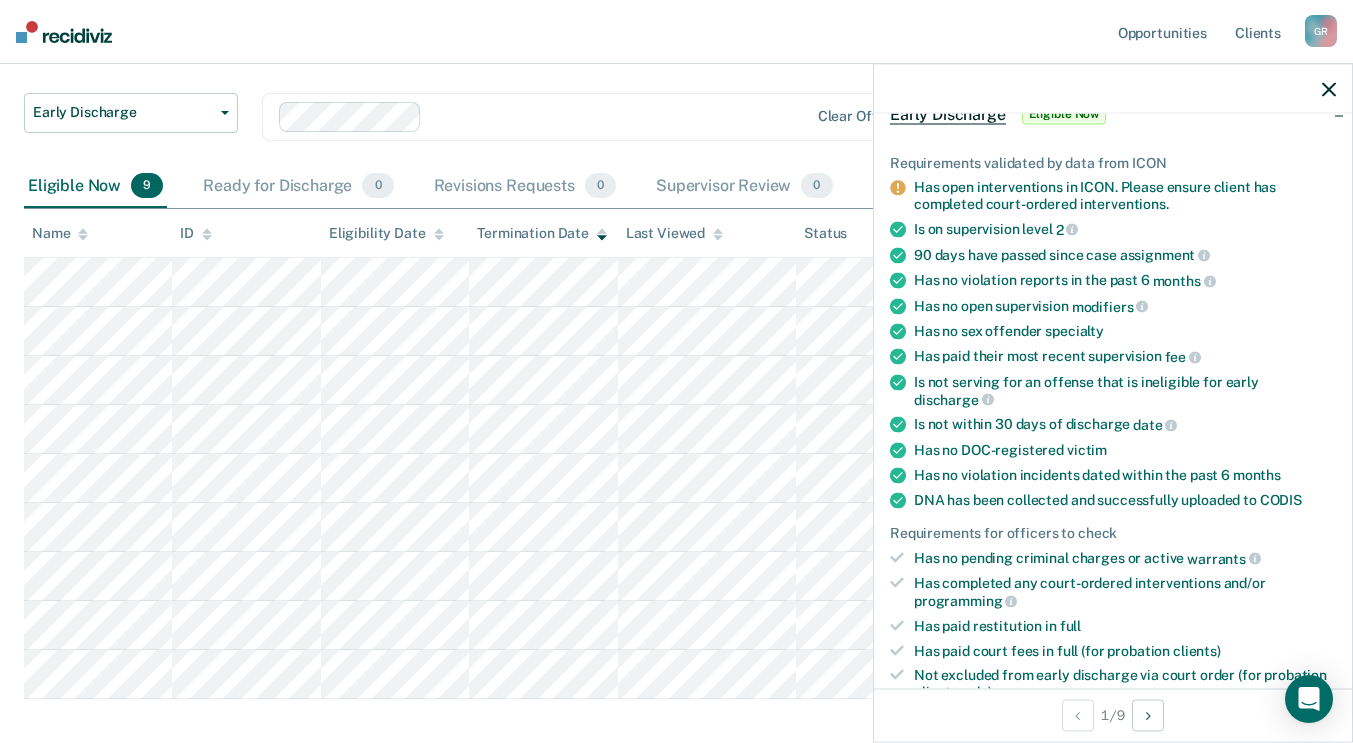 scroll, scrollTop: 0, scrollLeft: 0, axis: both 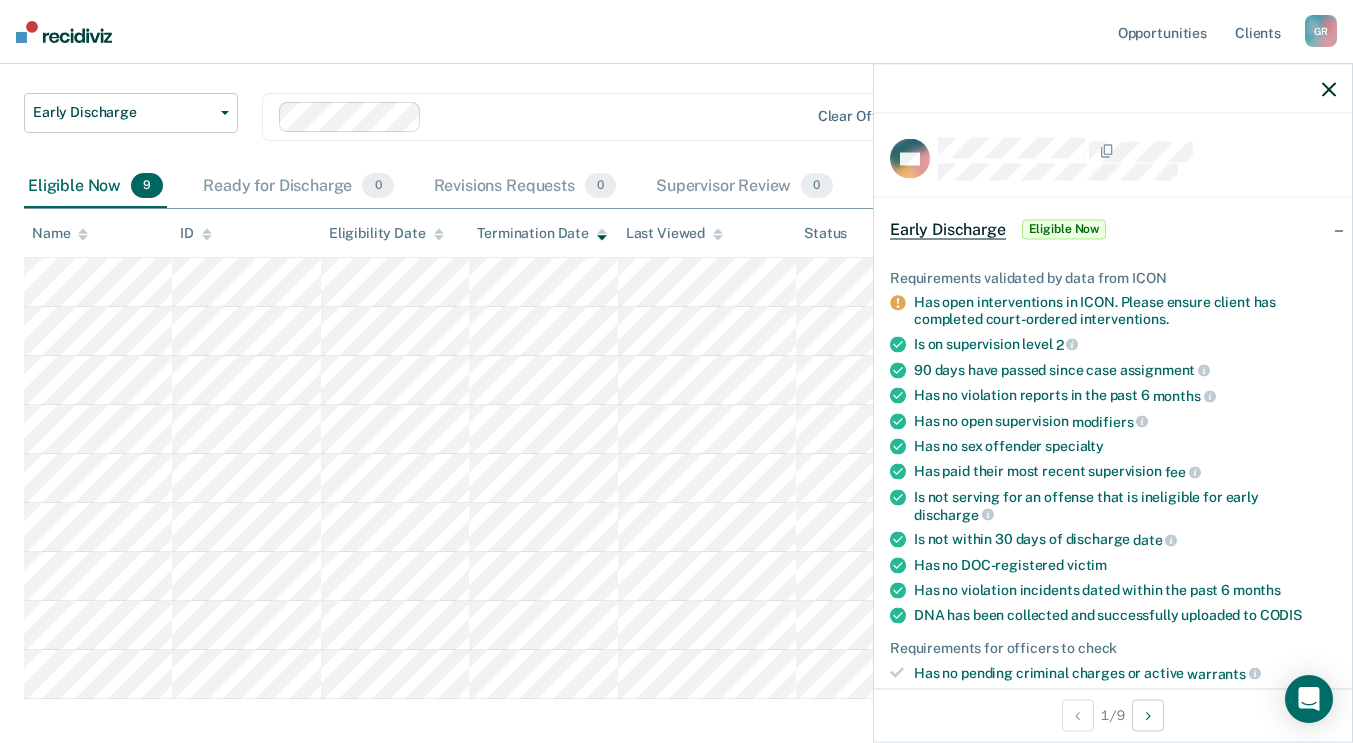 click at bounding box center [1329, 89] 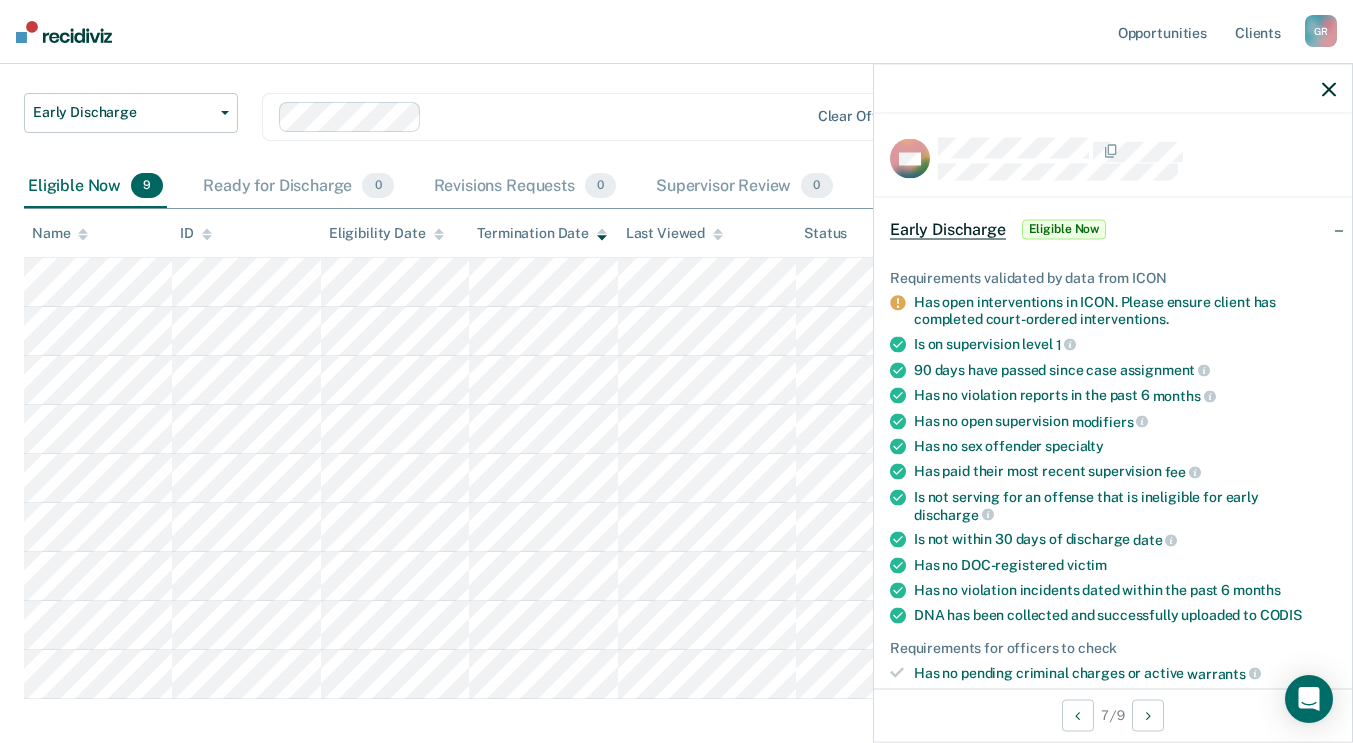 click at bounding box center [1329, 88] 